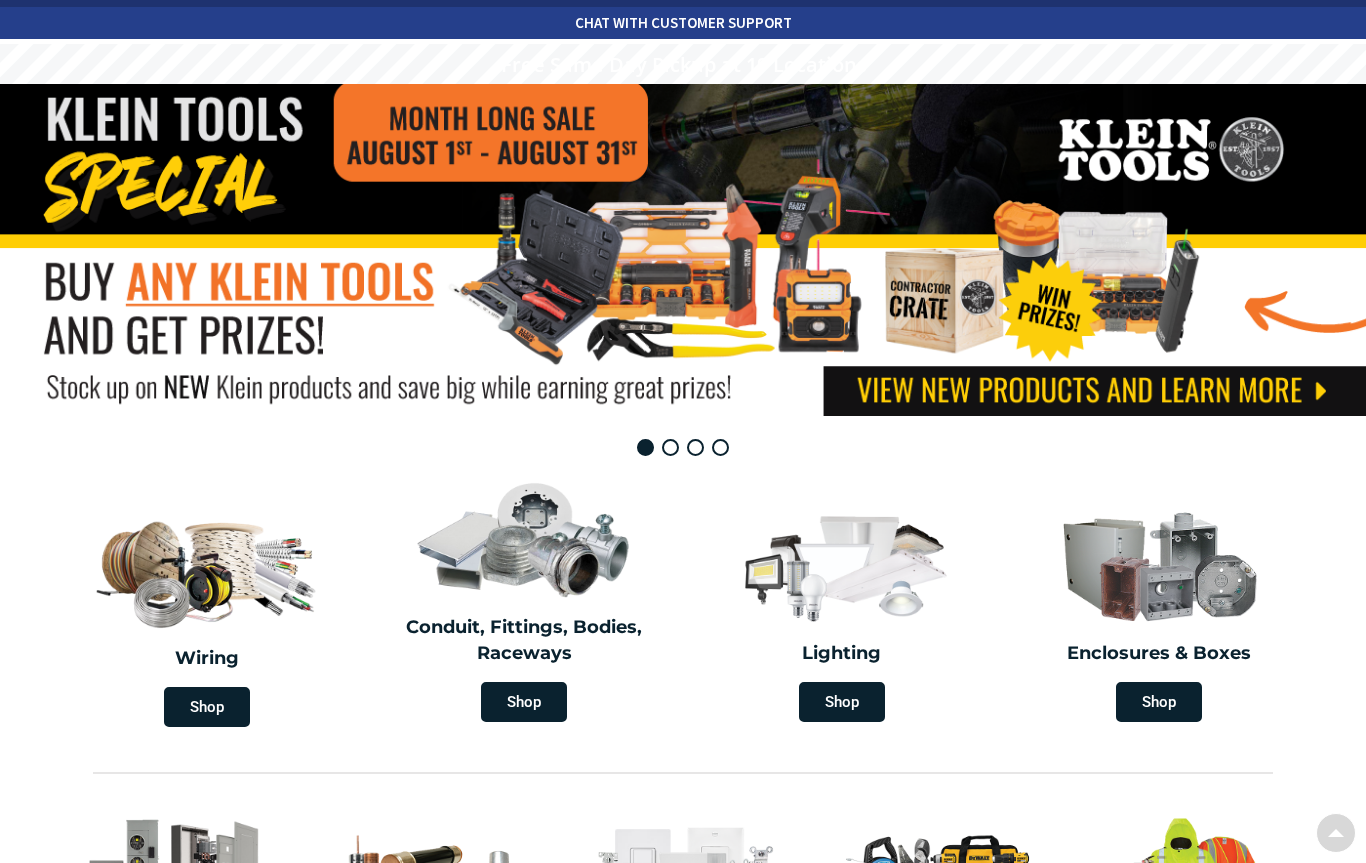 scroll, scrollTop: 0, scrollLeft: 0, axis: both 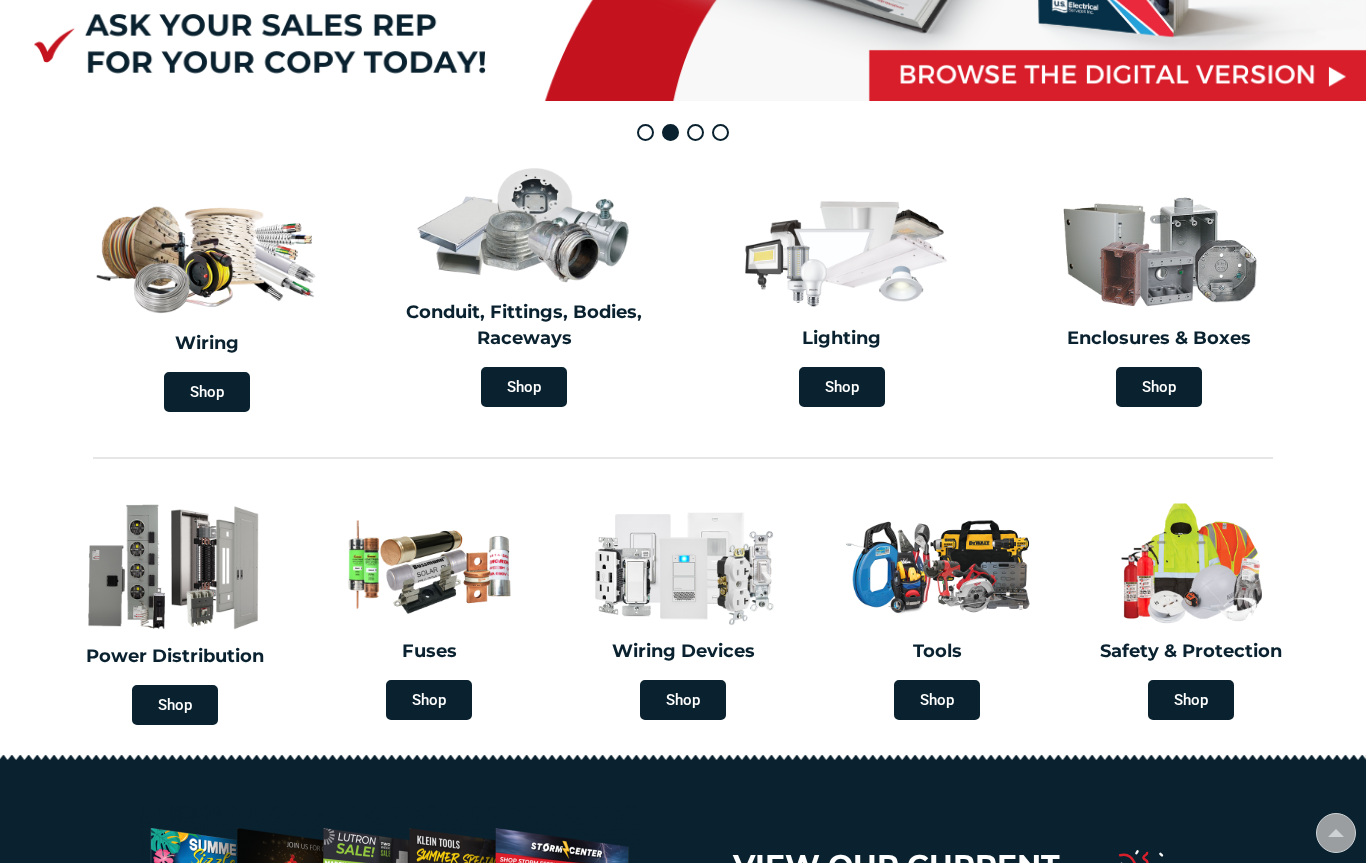 click on "Shop" at bounding box center (524, 387) 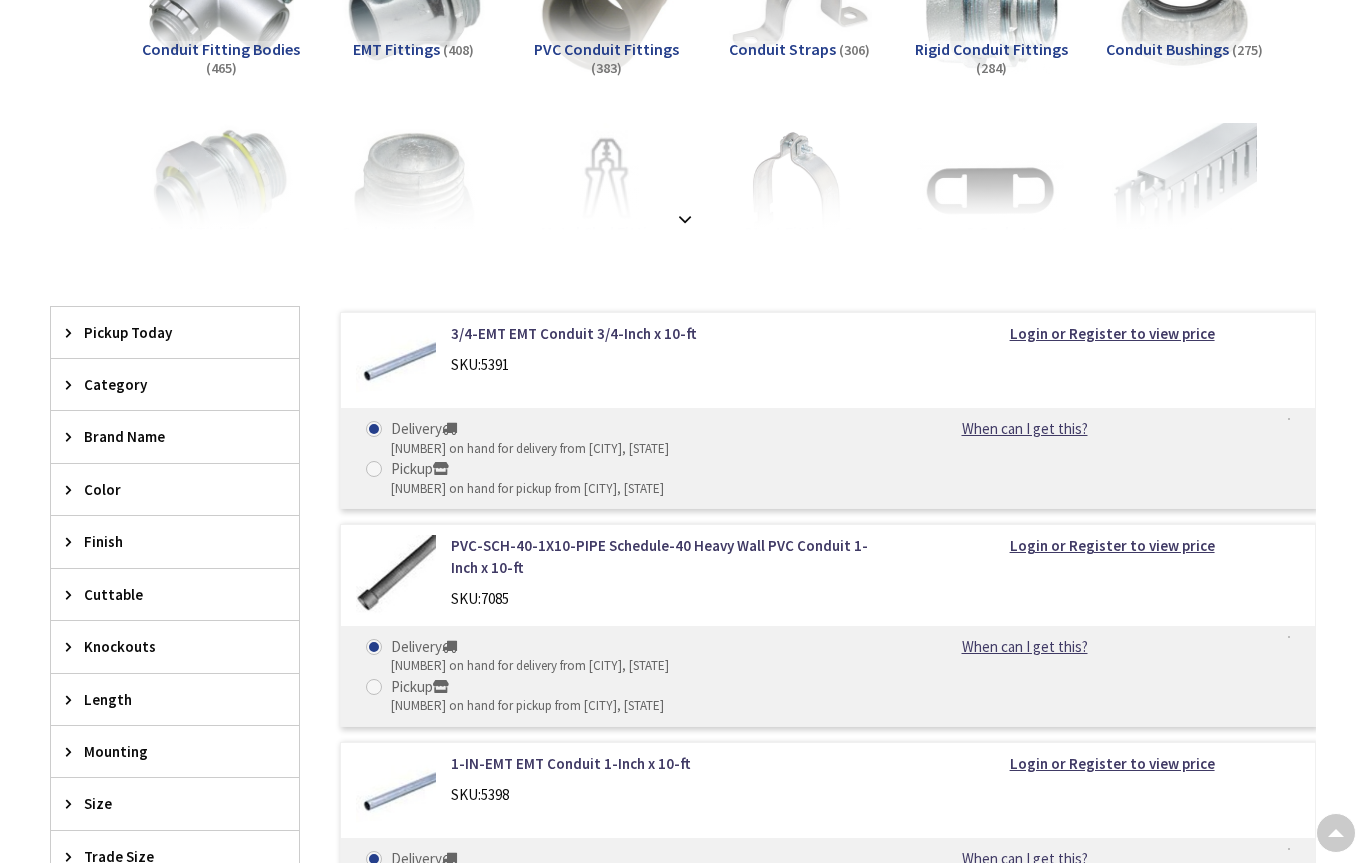 scroll, scrollTop: 0, scrollLeft: 0, axis: both 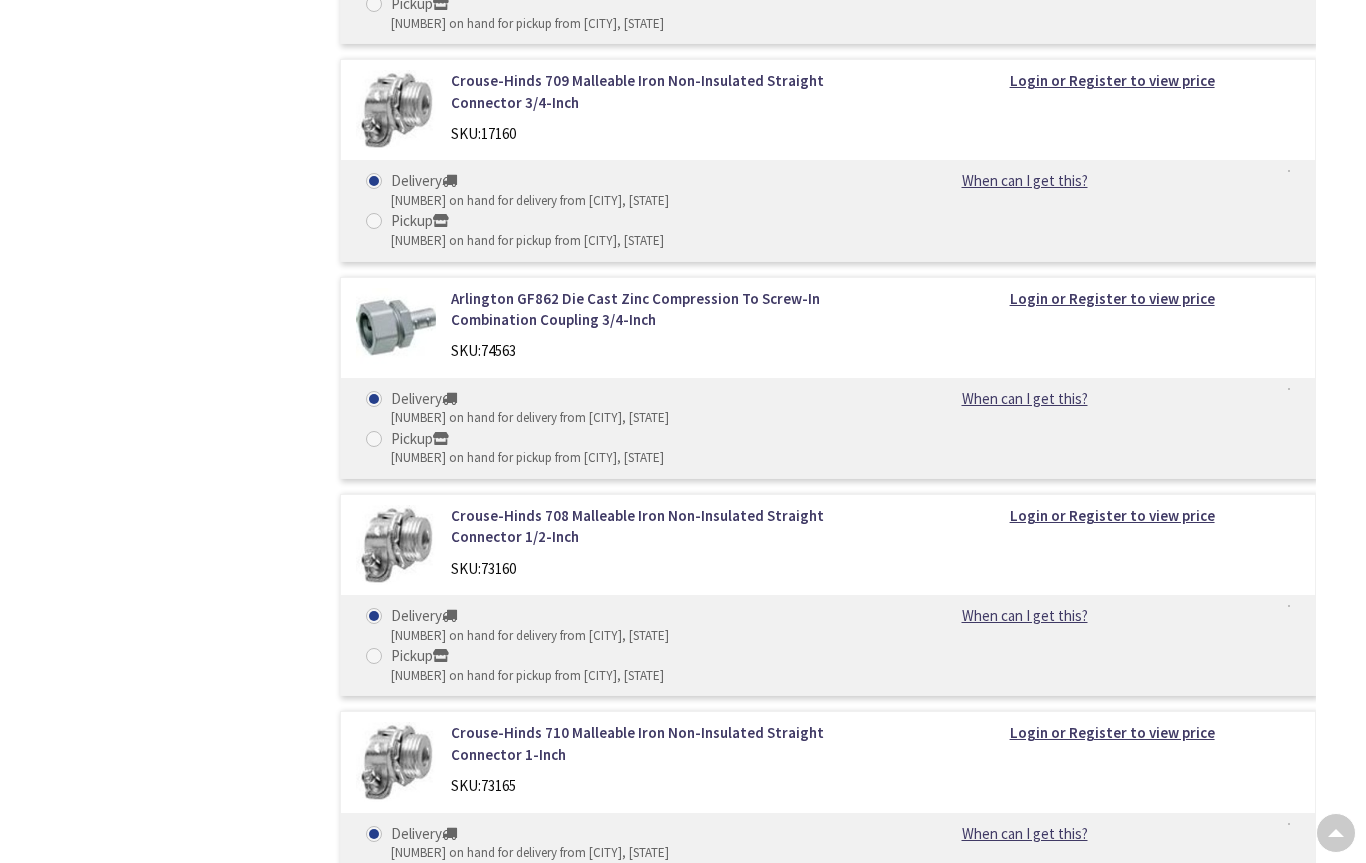 click on "Login or Register to view price" at bounding box center (1112, 1597) 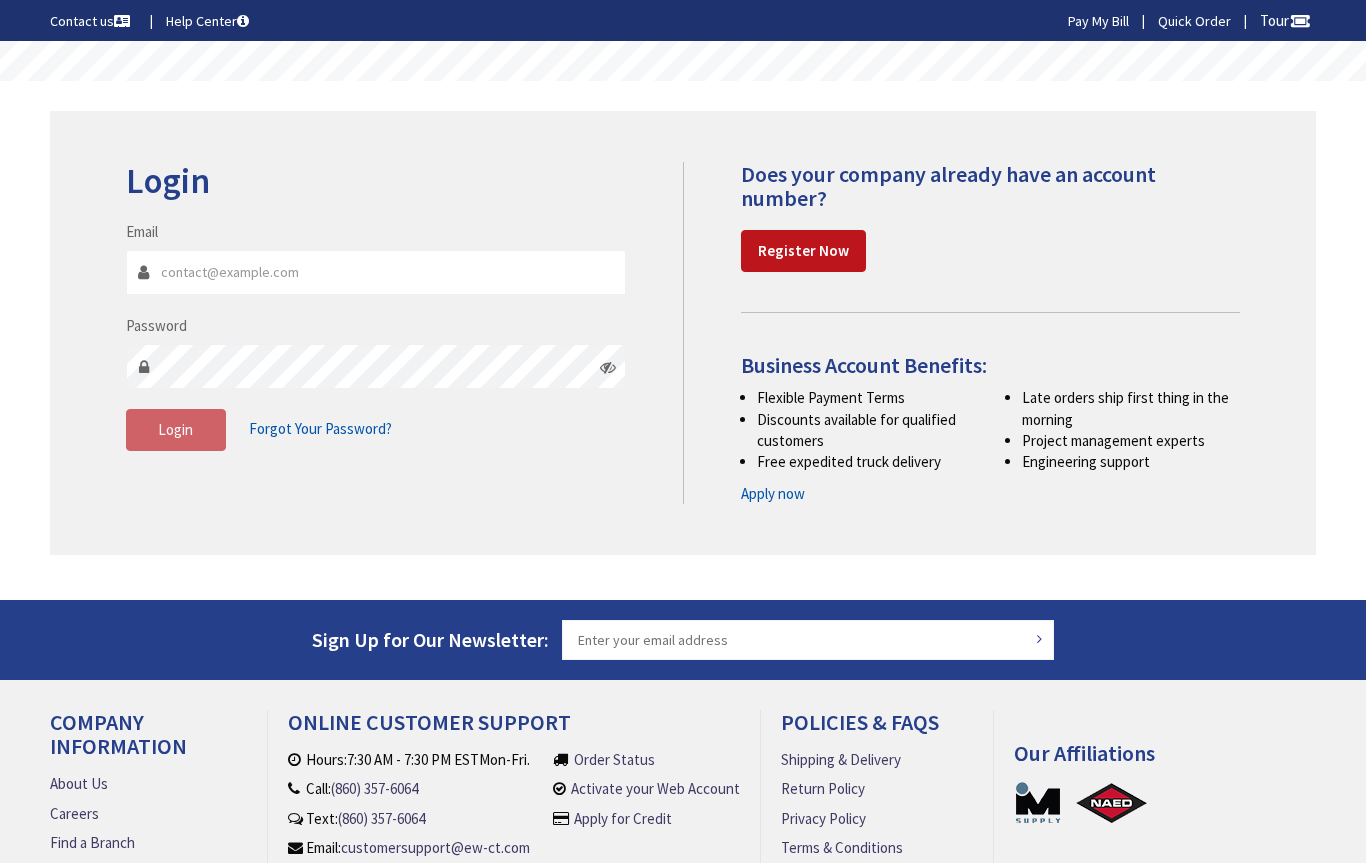 scroll, scrollTop: 0, scrollLeft: 0, axis: both 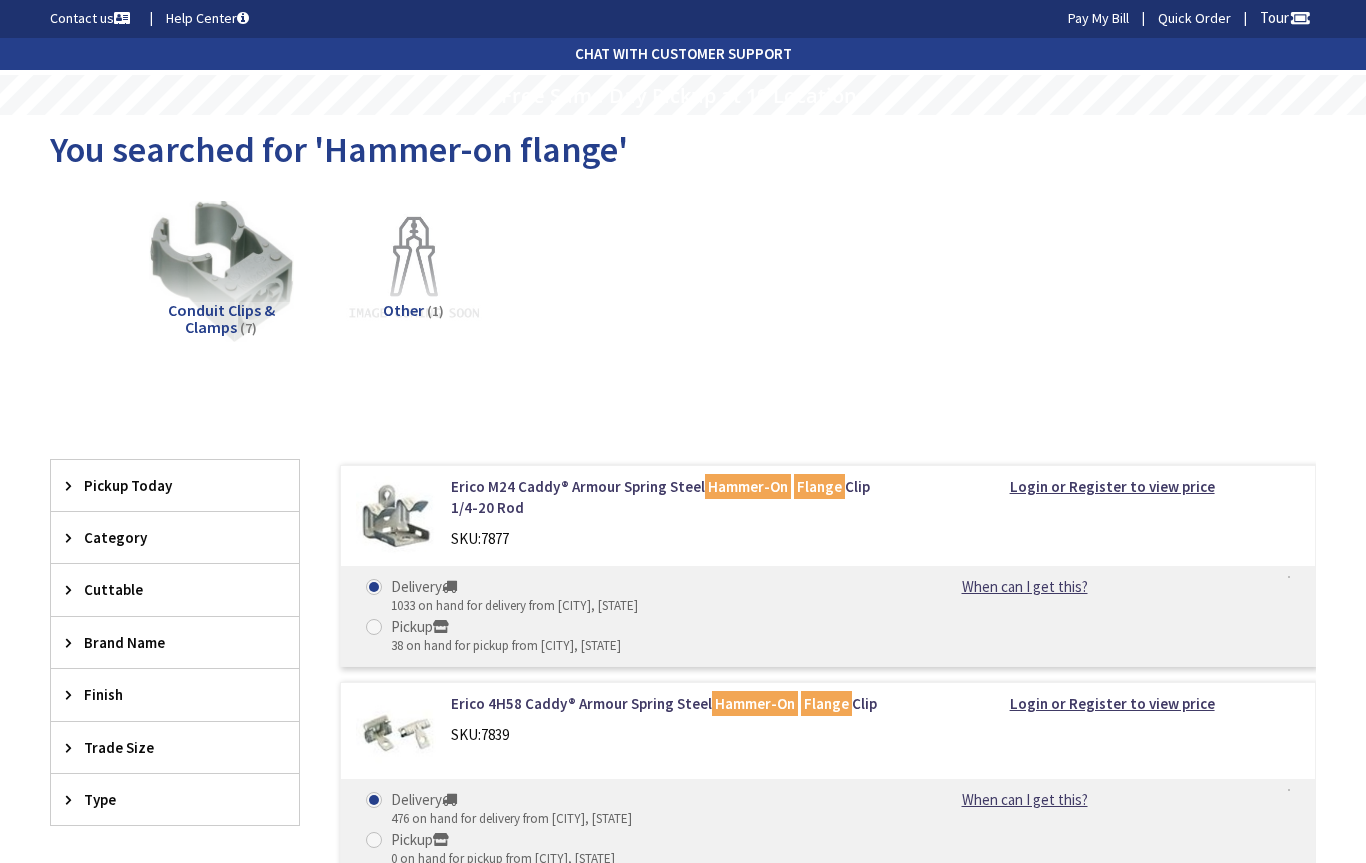 click at bounding box center (221, 269) 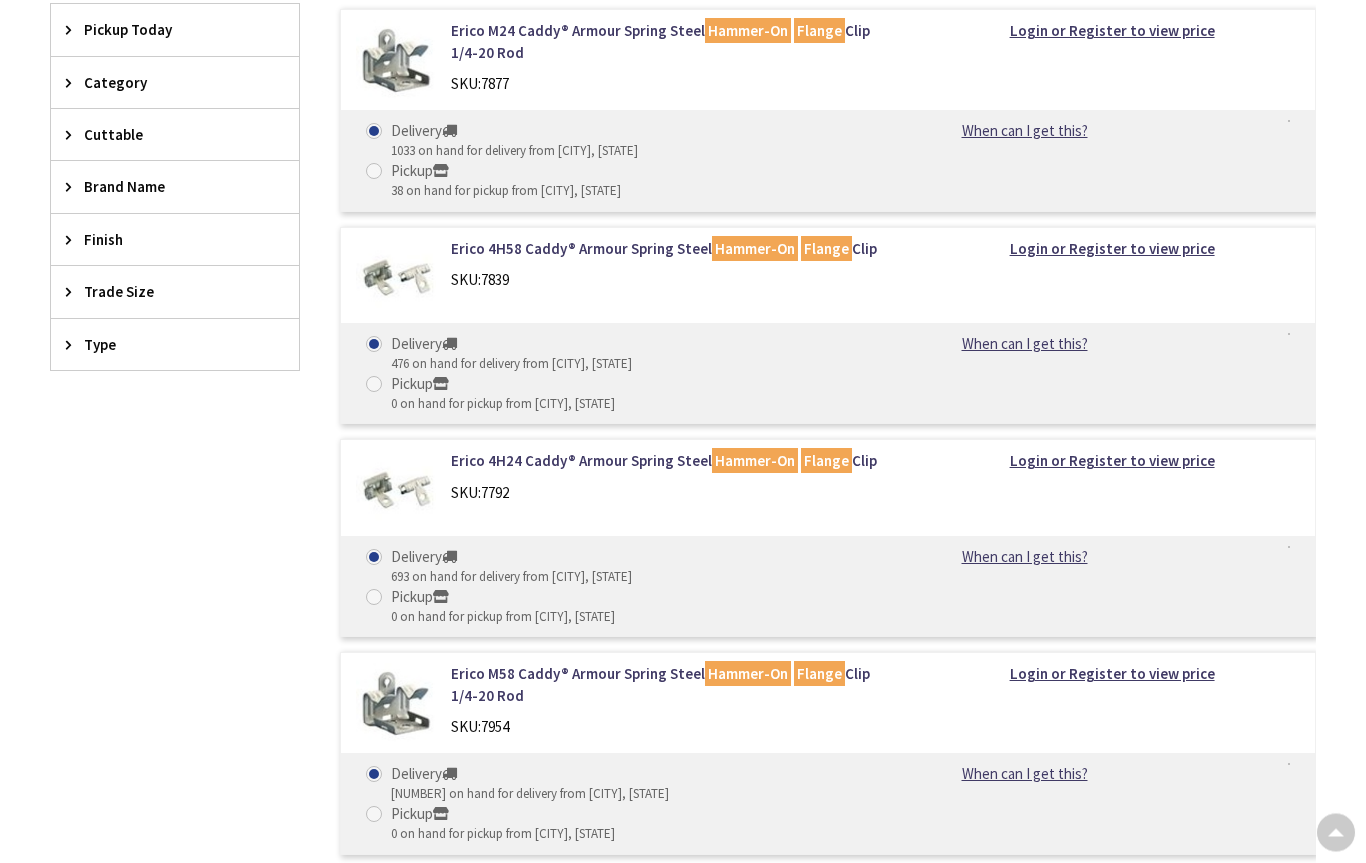 scroll, scrollTop: 482, scrollLeft: 0, axis: vertical 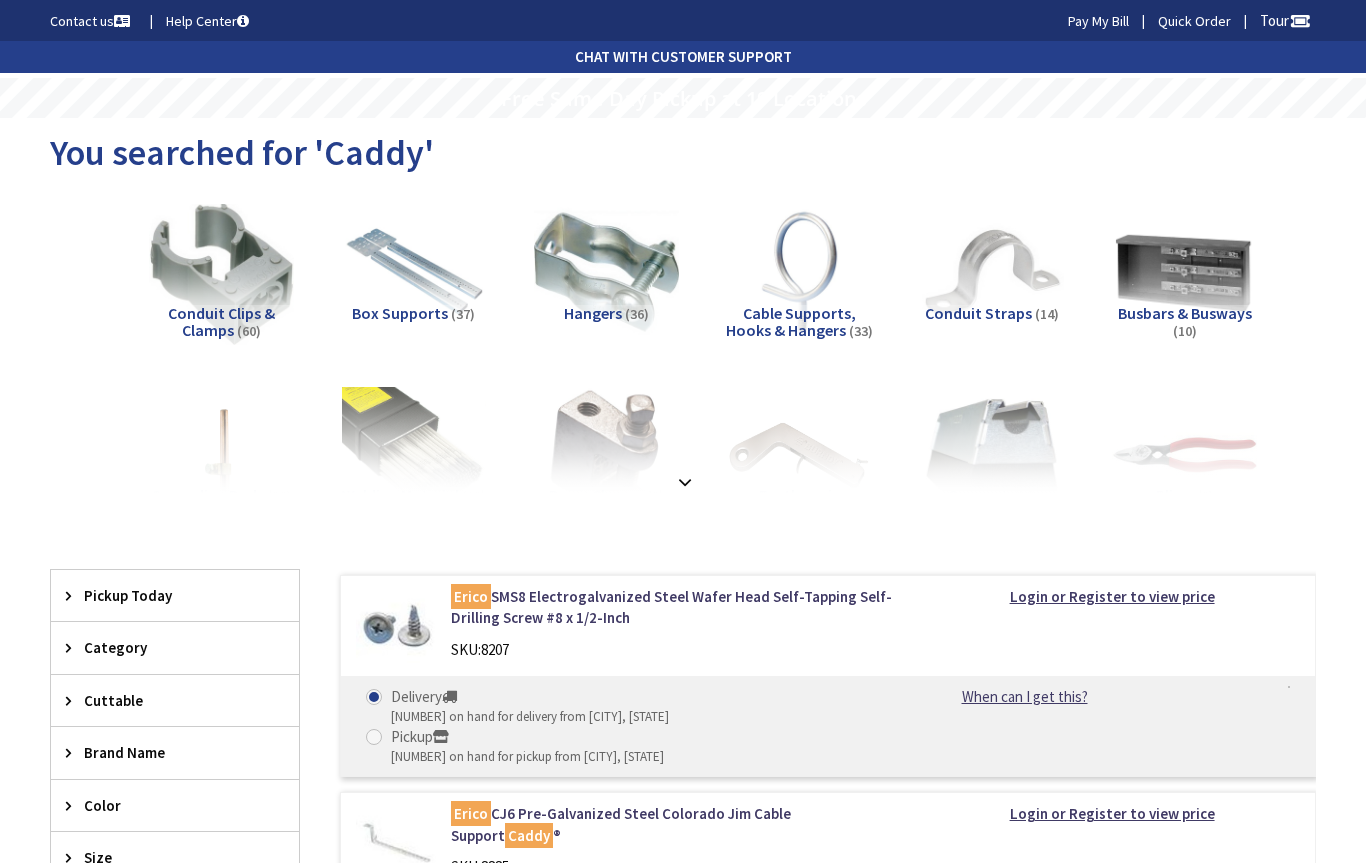 click at bounding box center [685, 482] 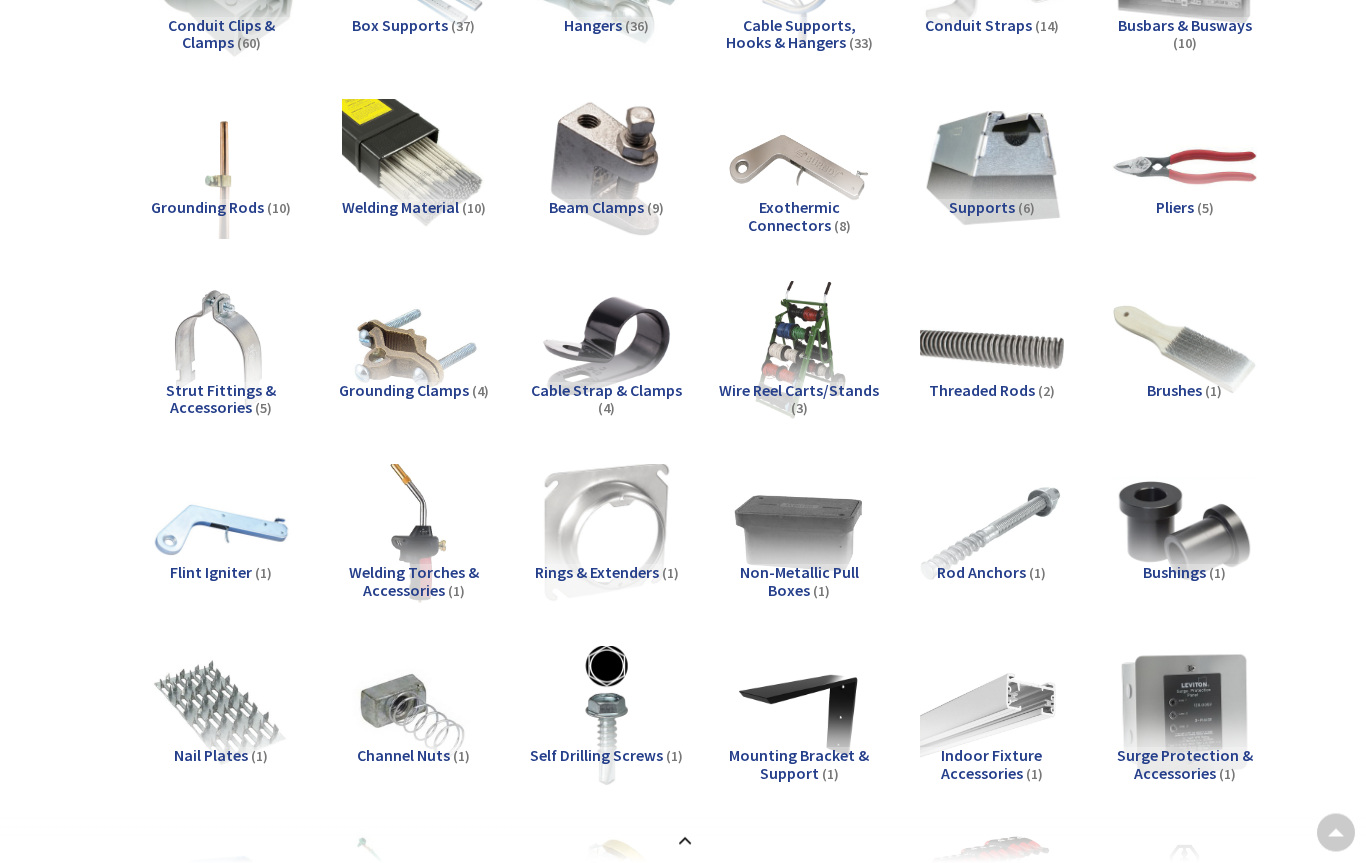 scroll, scrollTop: 288, scrollLeft: 0, axis: vertical 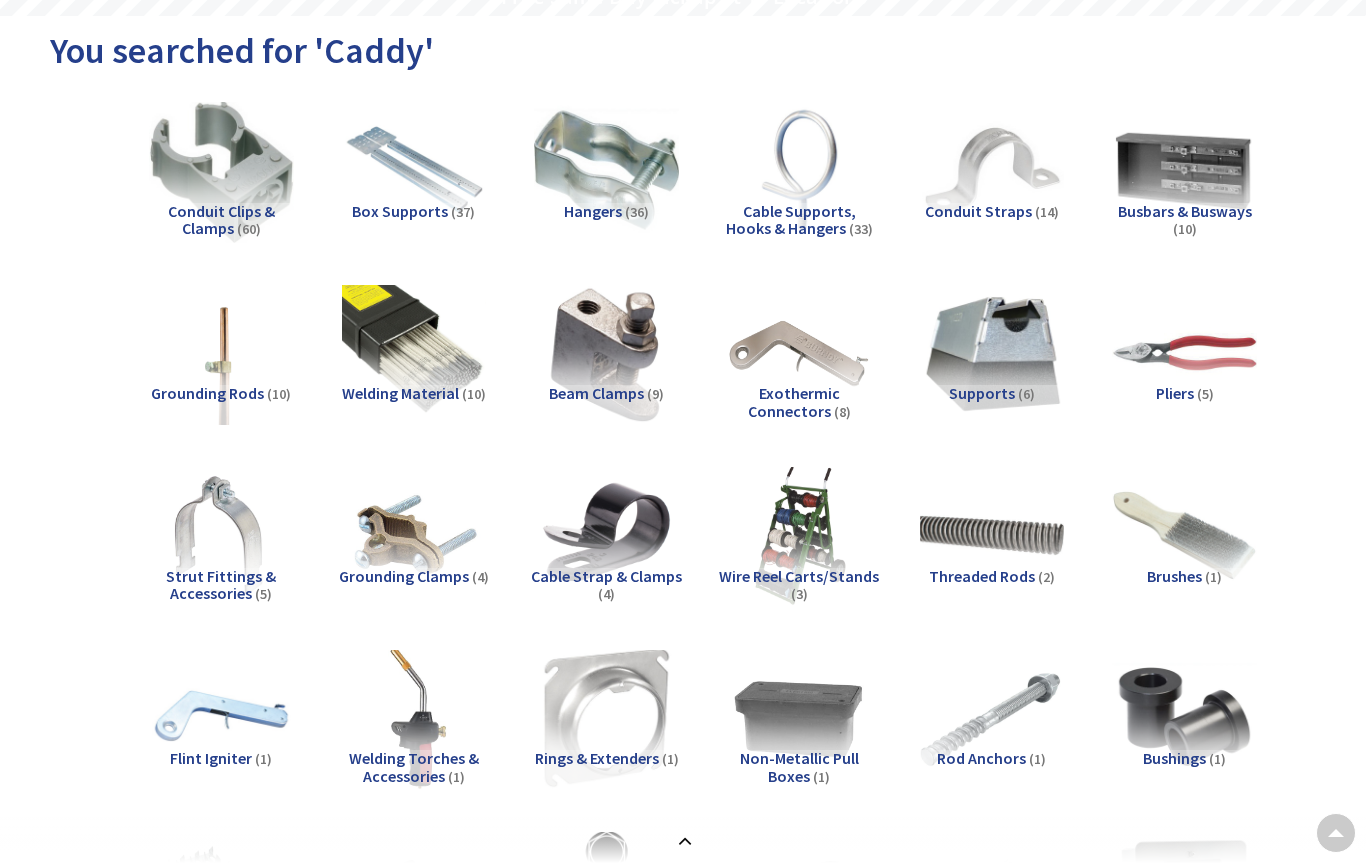 click at bounding box center (606, 170) 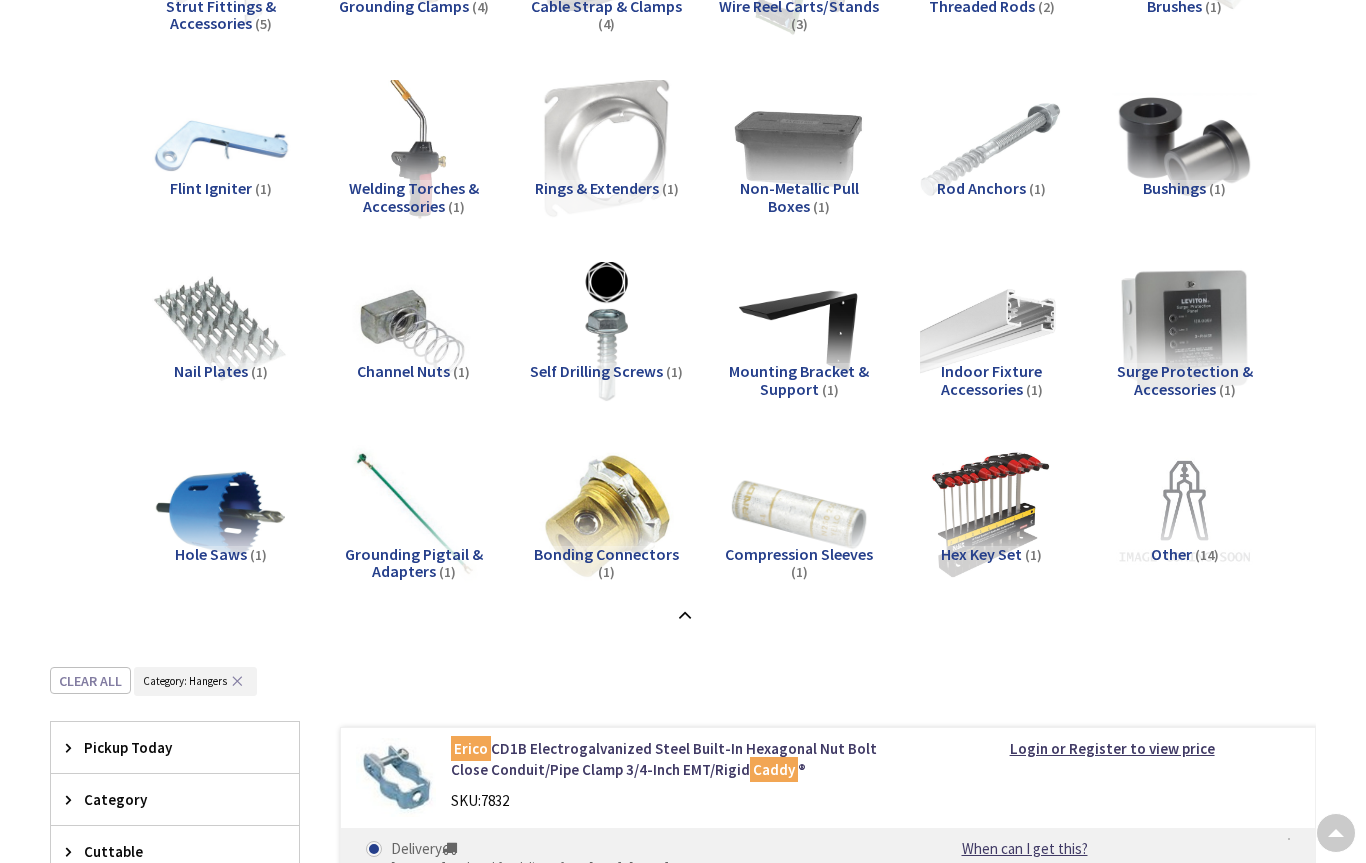 scroll, scrollTop: 670, scrollLeft: 0, axis: vertical 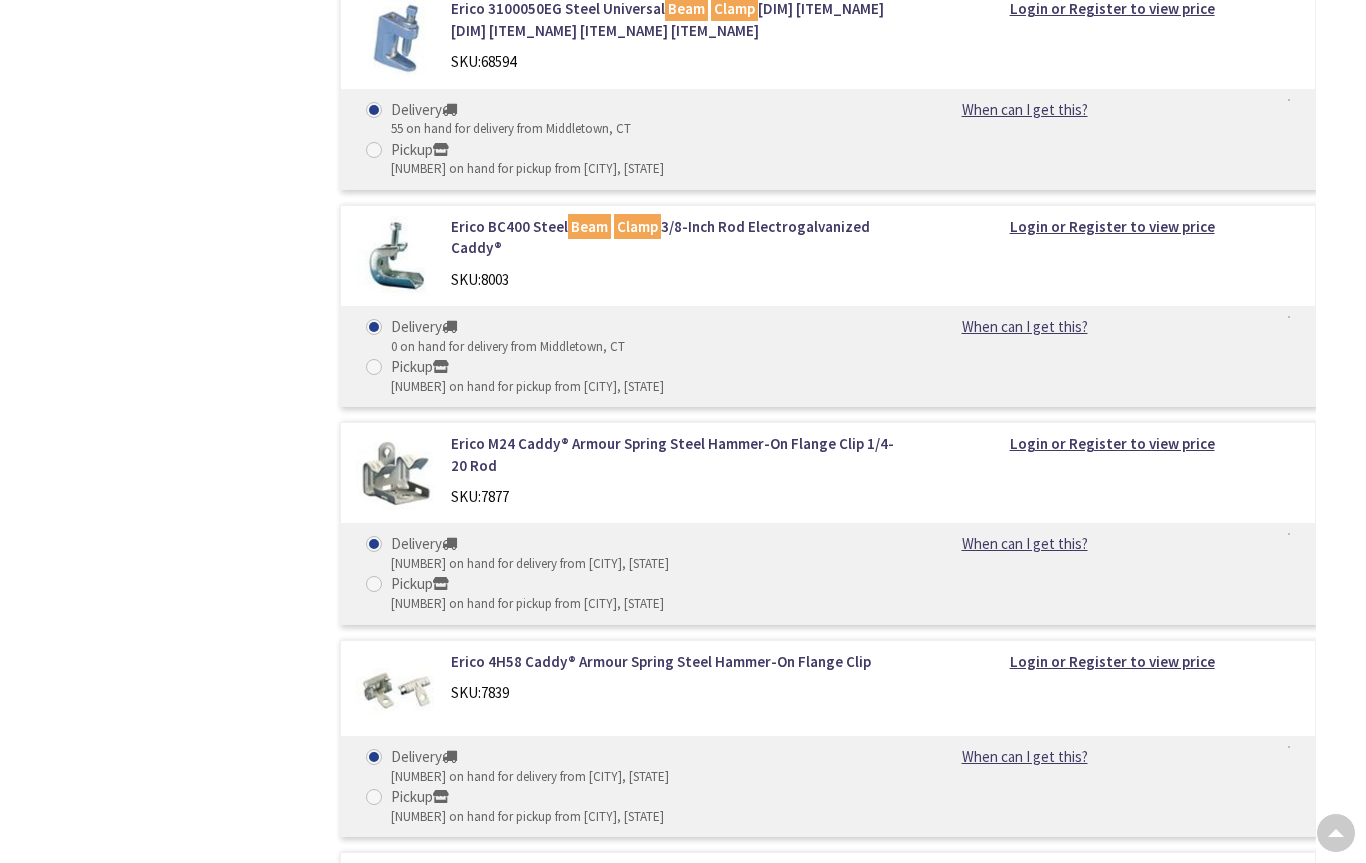 click on "Erico 812M24 Caddy® Armour Spring Steel Type EM-M Snap Close Conduit/Pipe To Flange Clip 1/2-Inch 3/4-Inch EMT 1/2-Inch 3/4-Inch Rigid/Pipe" at bounding box center [672, 895] 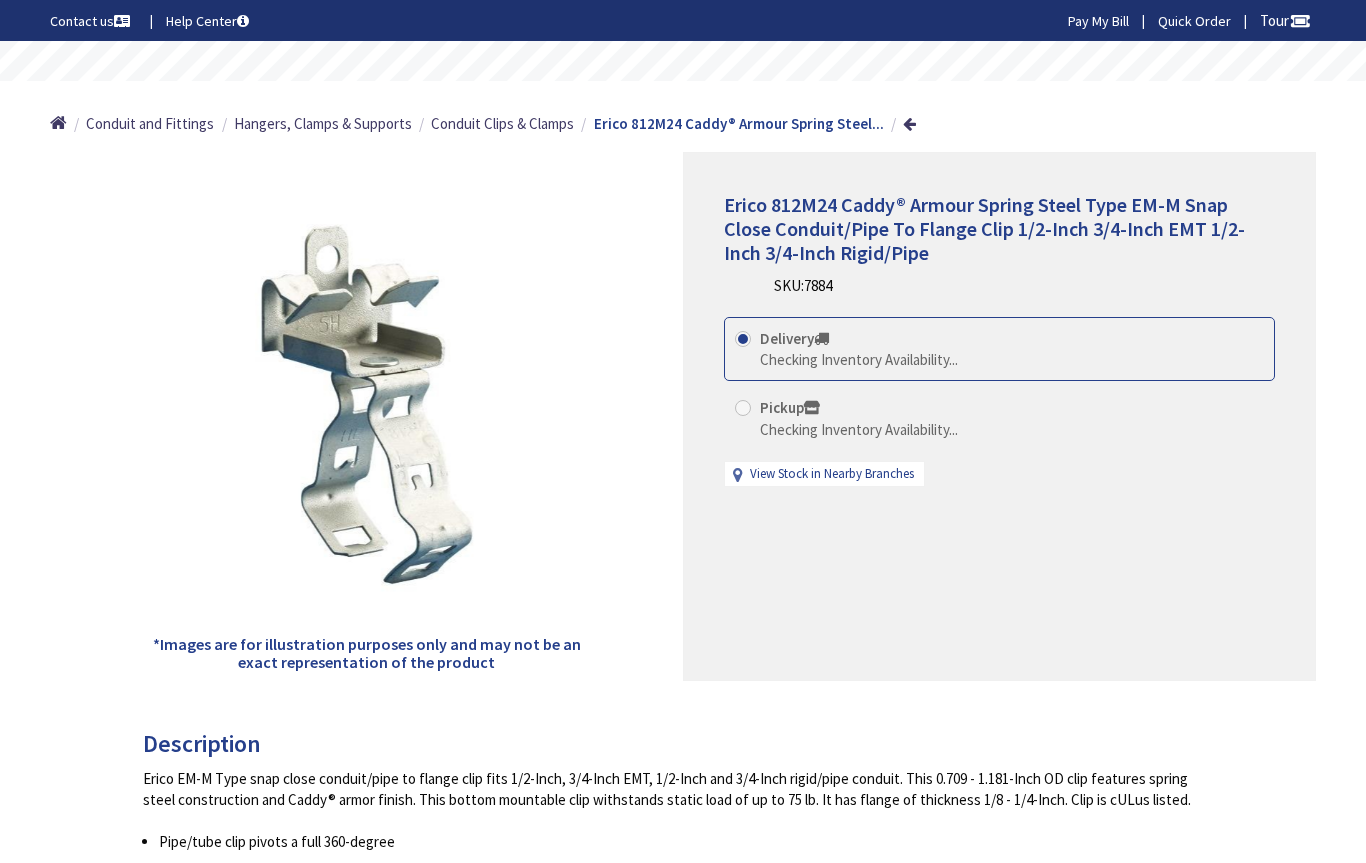 scroll, scrollTop: 0, scrollLeft: 0, axis: both 